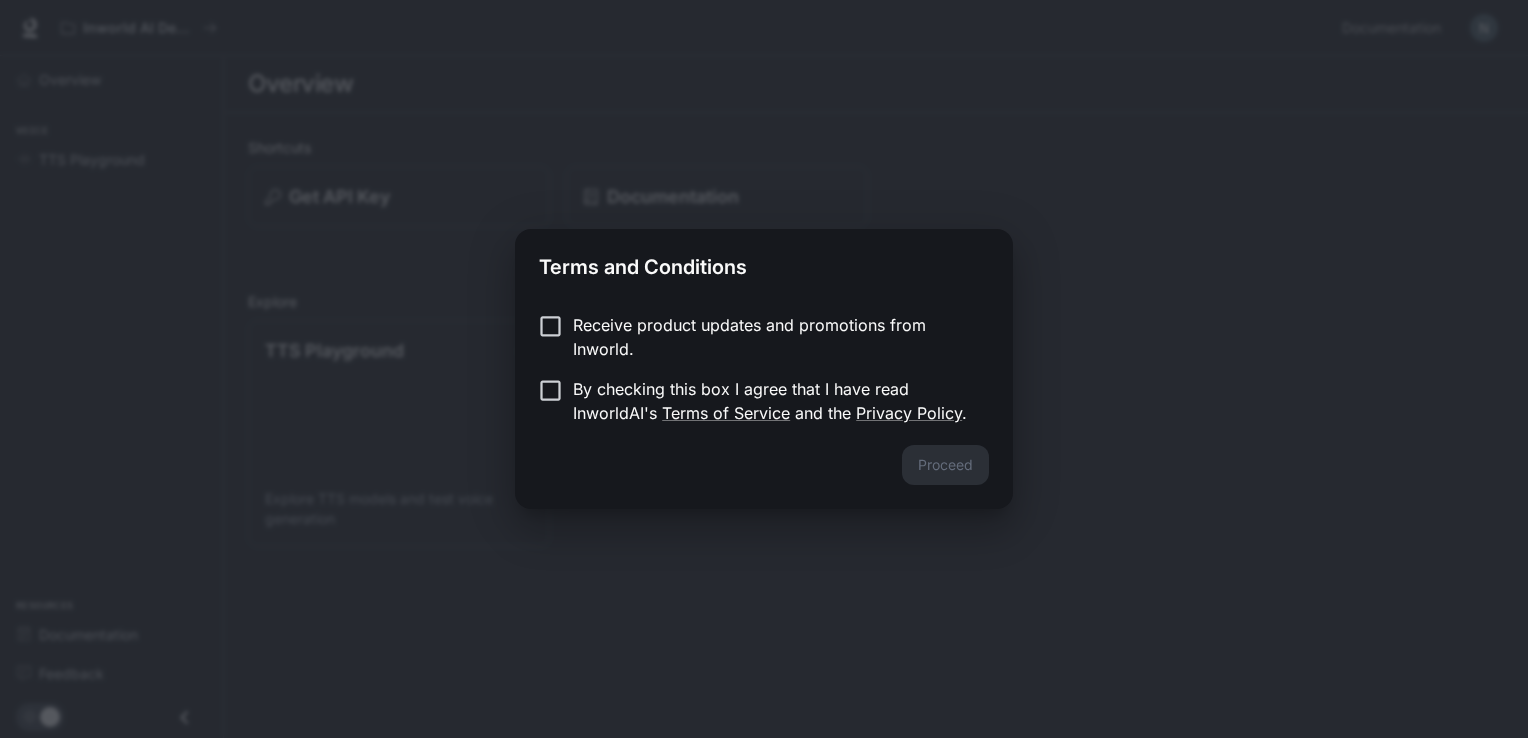 scroll, scrollTop: 0, scrollLeft: 0, axis: both 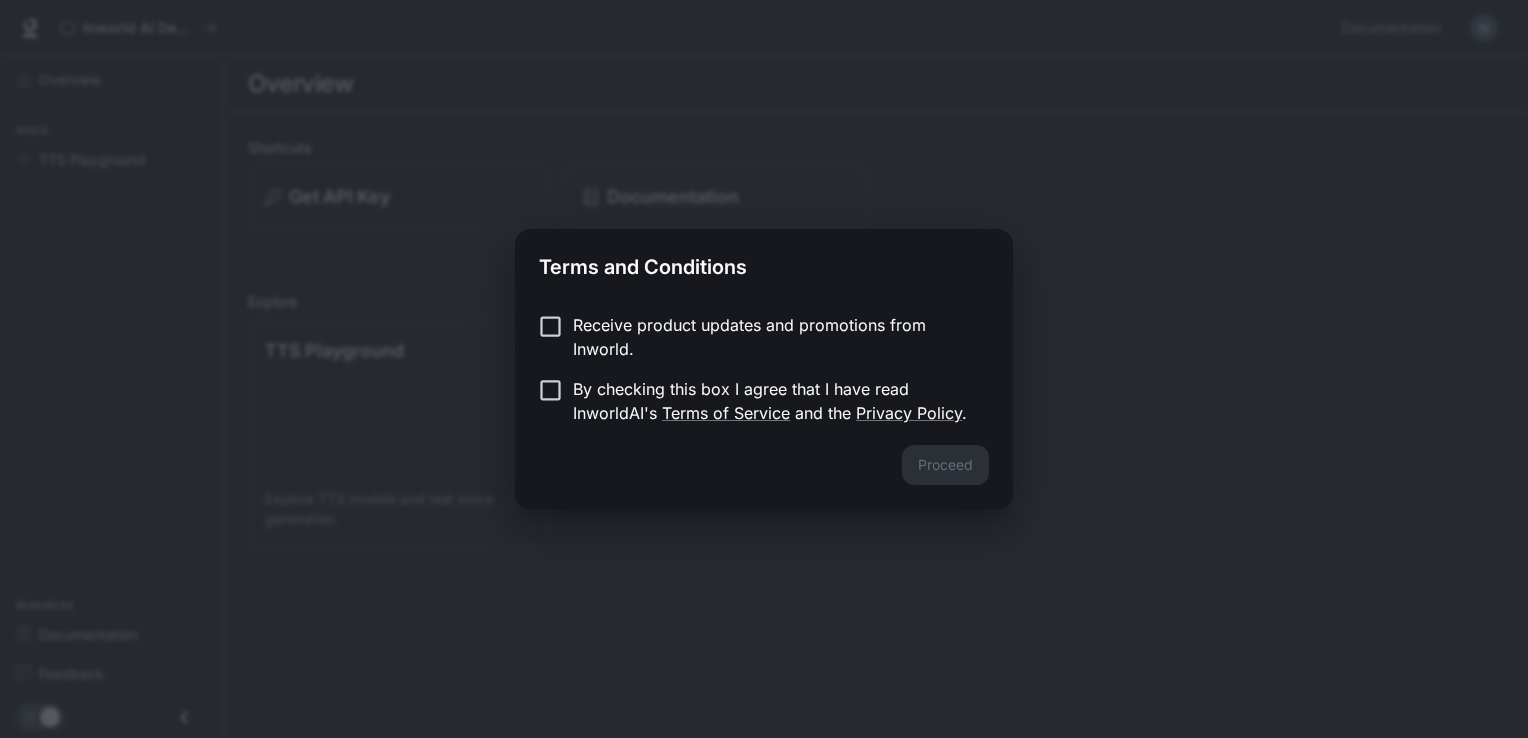 drag, startPoint x: 1480, startPoint y: 2, endPoint x: 1527, endPoint y: 618, distance: 617.7904 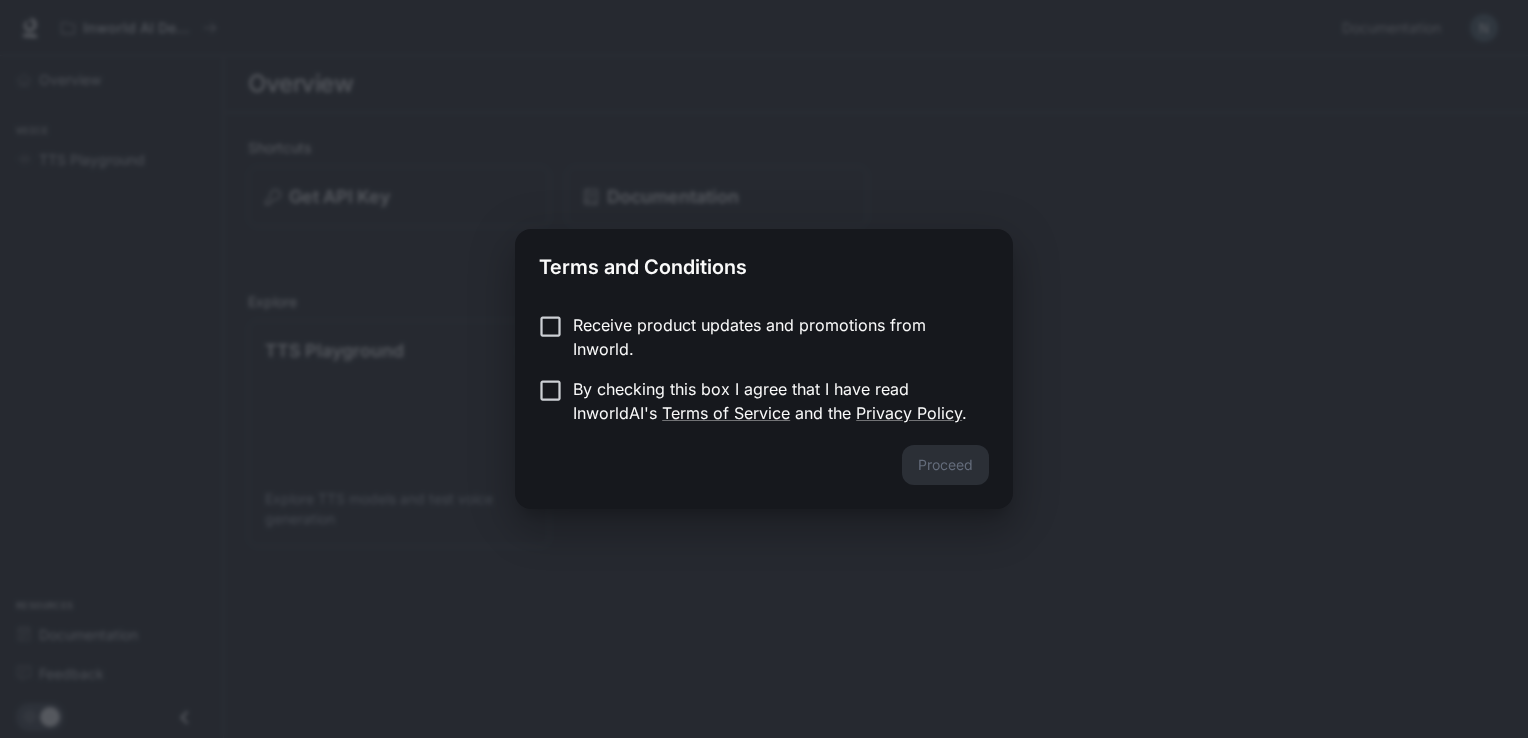 drag, startPoint x: 1428, startPoint y: 0, endPoint x: 1504, endPoint y: 40, distance: 85.883644 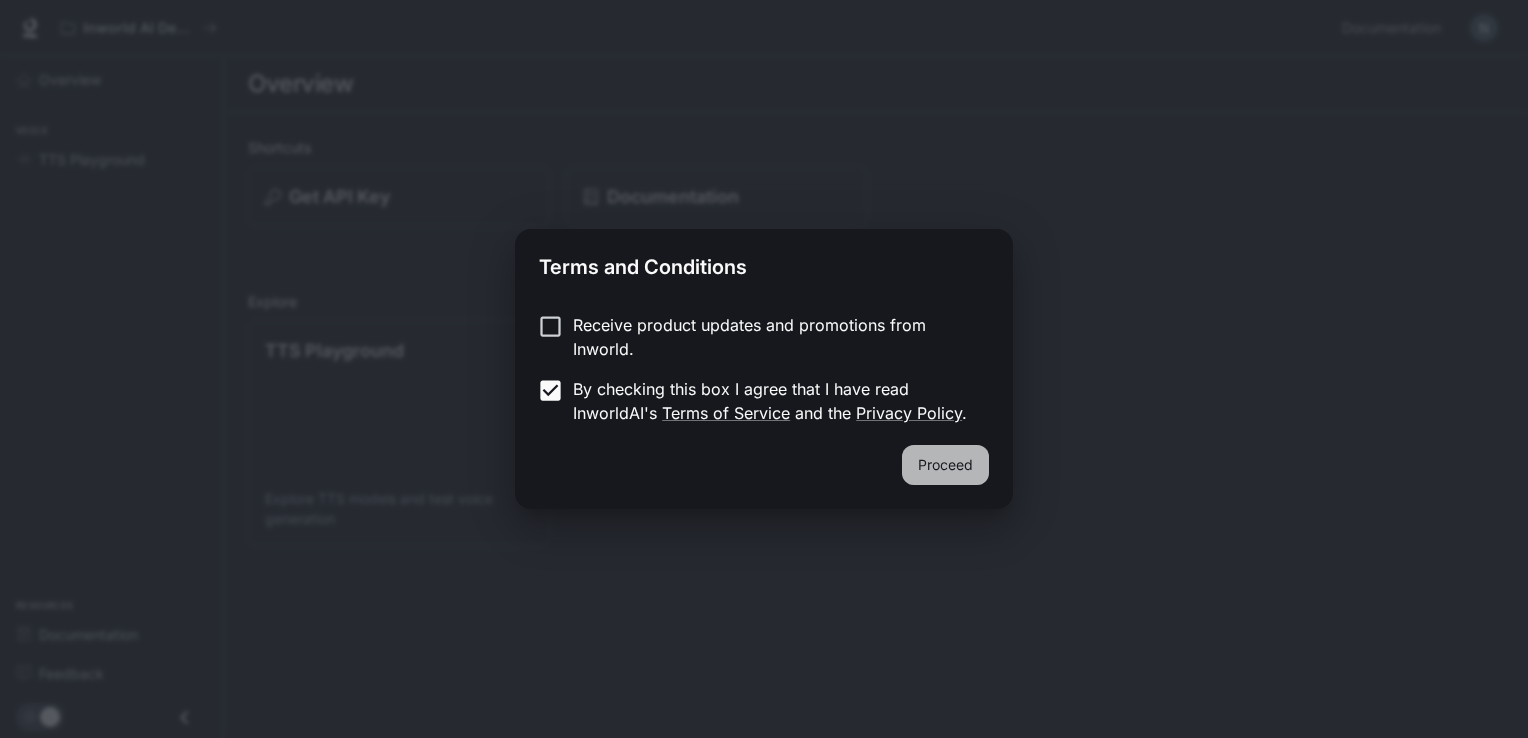click on "Proceed" at bounding box center (945, 465) 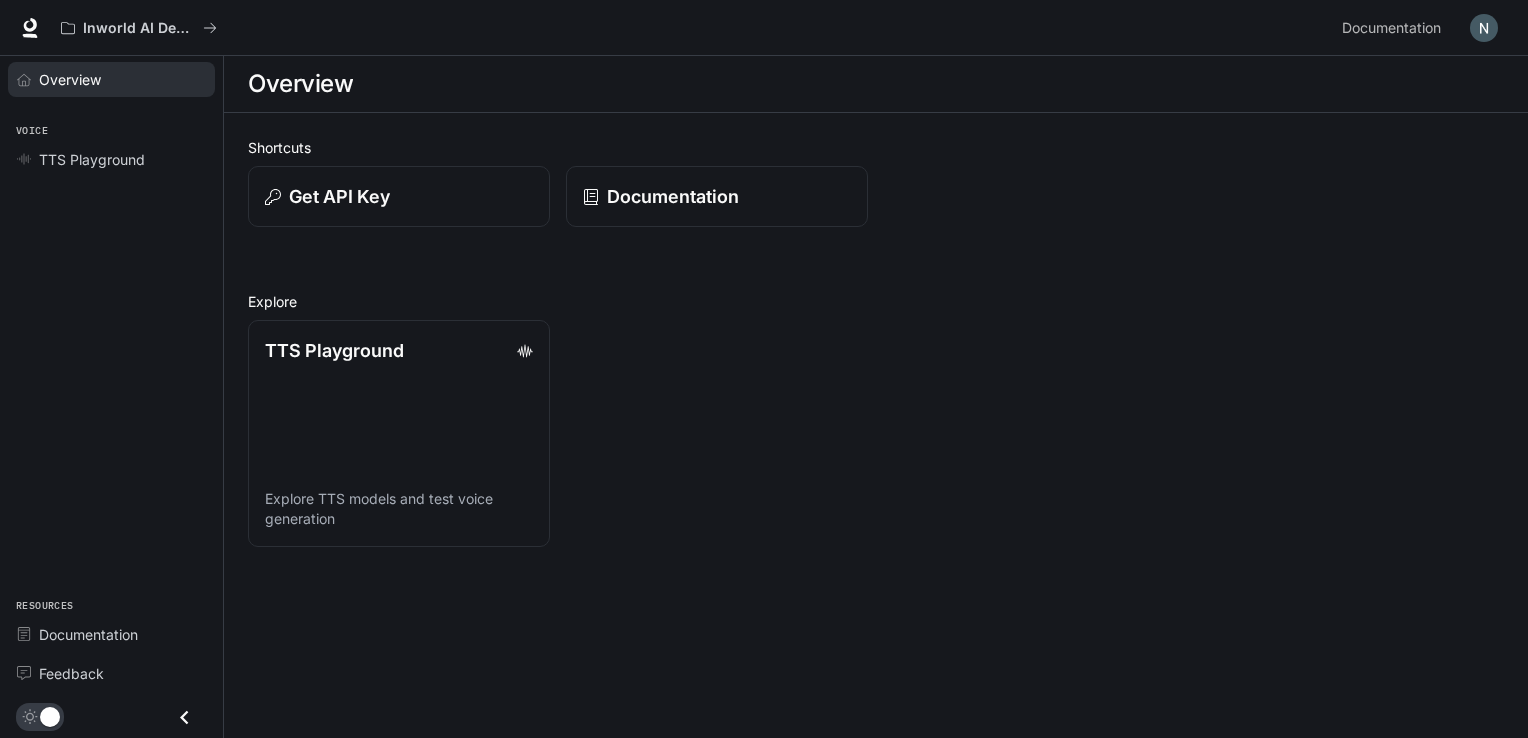 drag, startPoint x: 156, startPoint y: 82, endPoint x: 156, endPoint y: 94, distance: 12 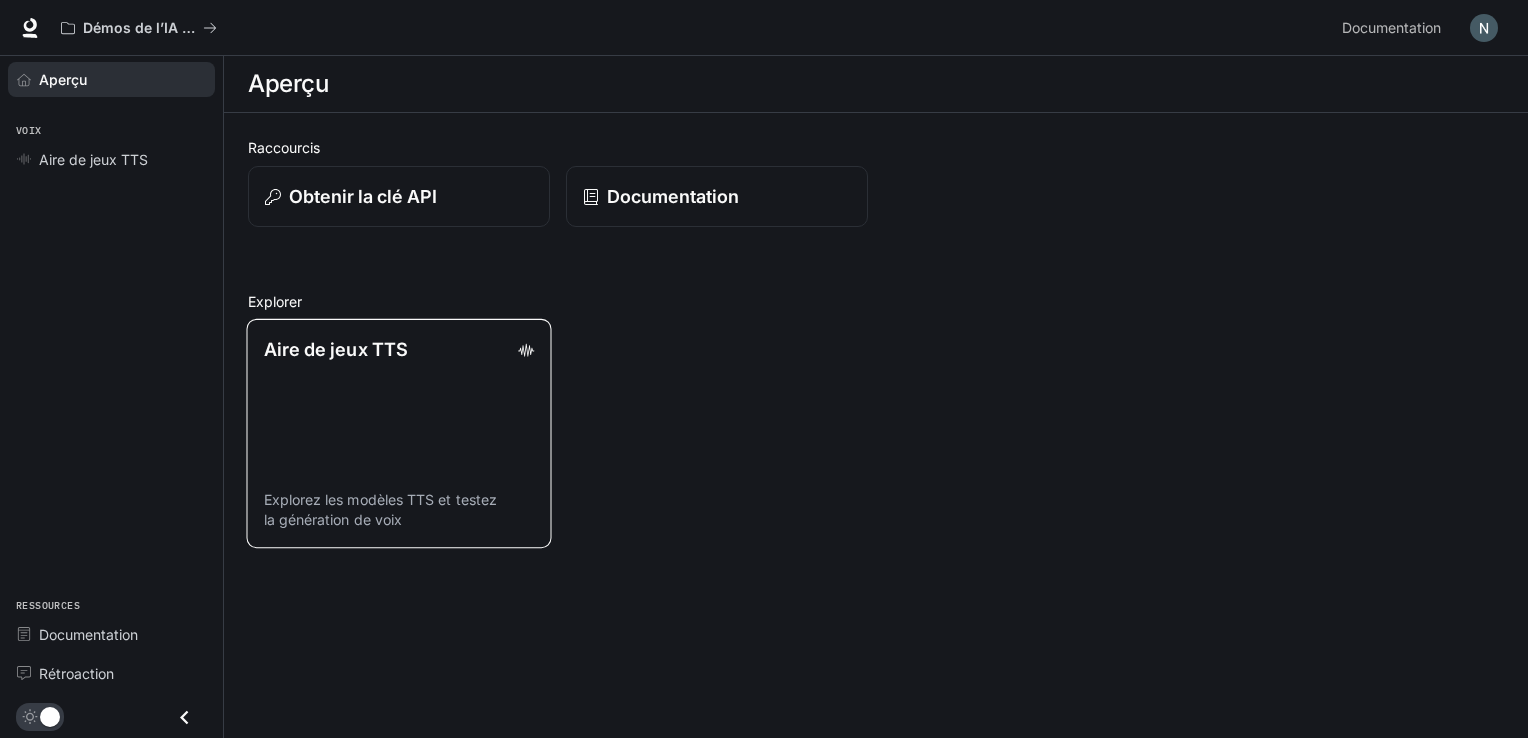 click on "Aire de jeux TTS Explorez les modèles TTS et testez la génération de voix" at bounding box center (398, 433) 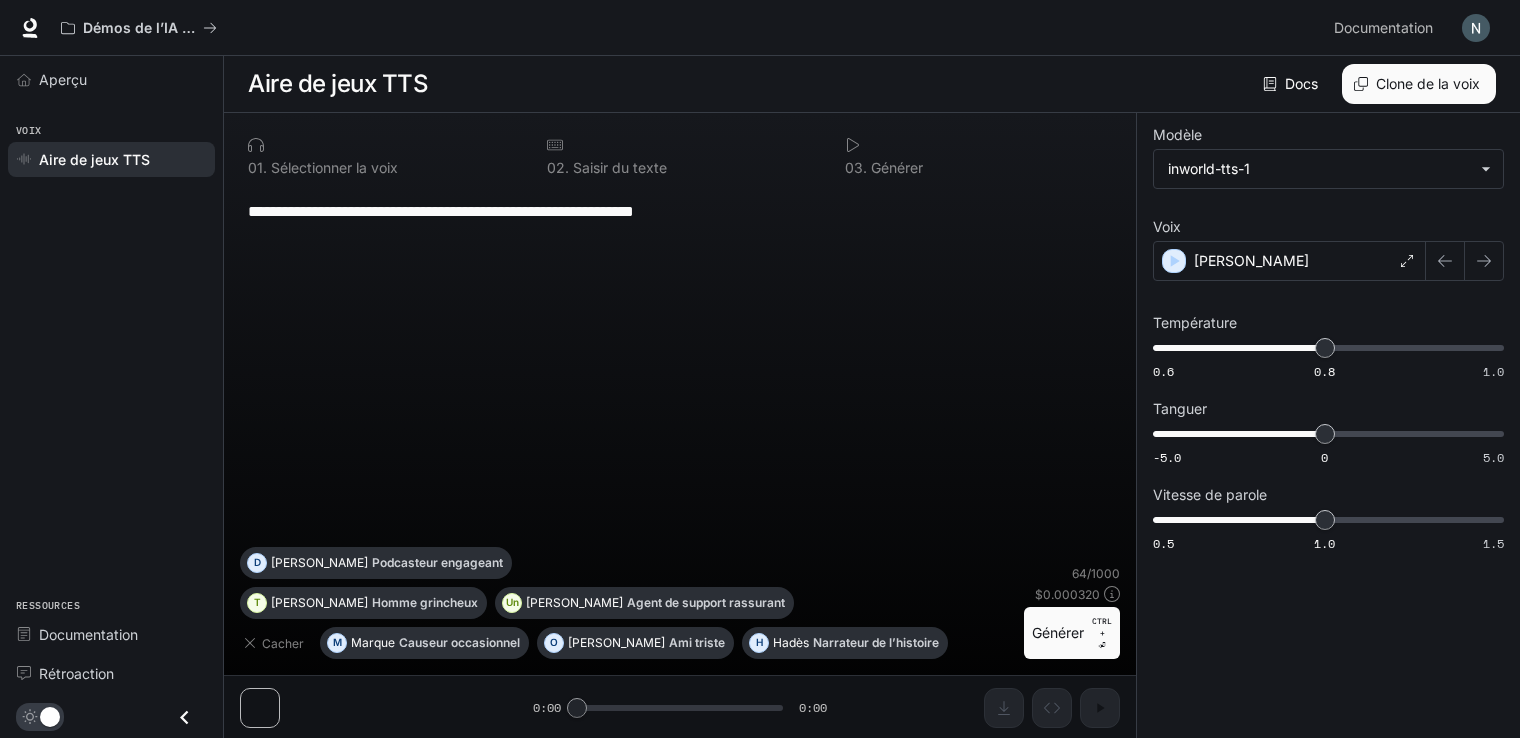 drag, startPoint x: 811, startPoint y: 359, endPoint x: 738, endPoint y: 456, distance: 121.40016 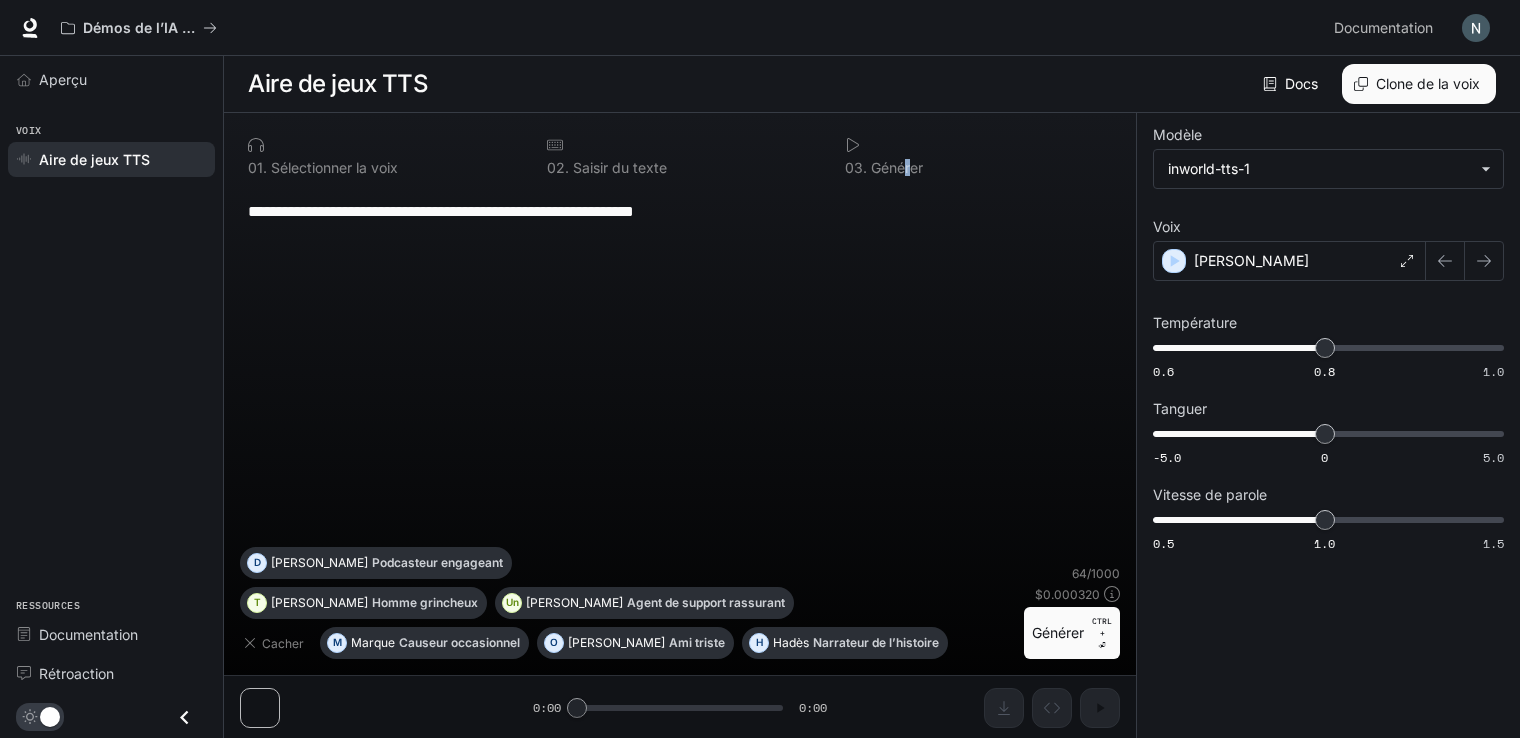 drag, startPoint x: 905, startPoint y: 160, endPoint x: 888, endPoint y: 160, distance: 17 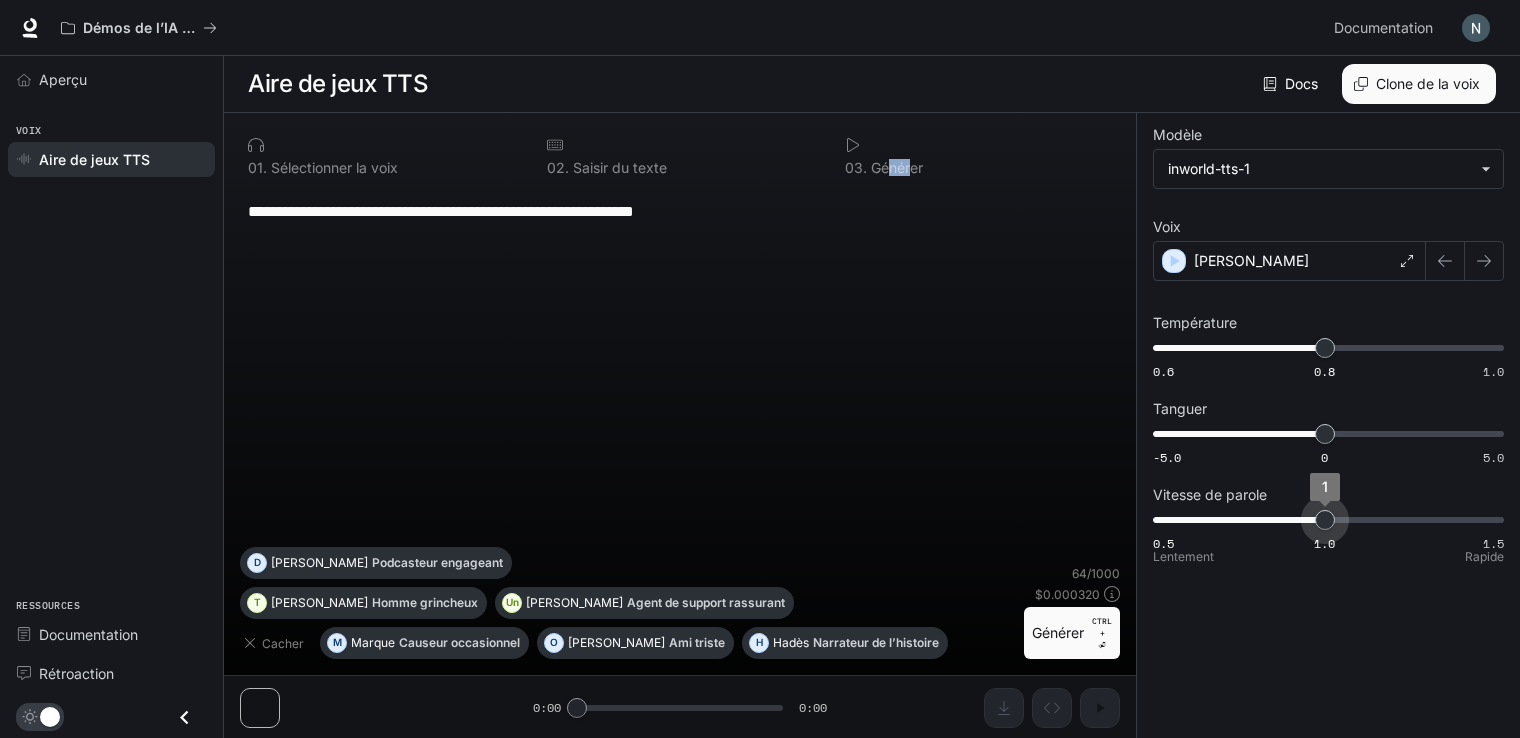 click on "1" at bounding box center [1325, 520] 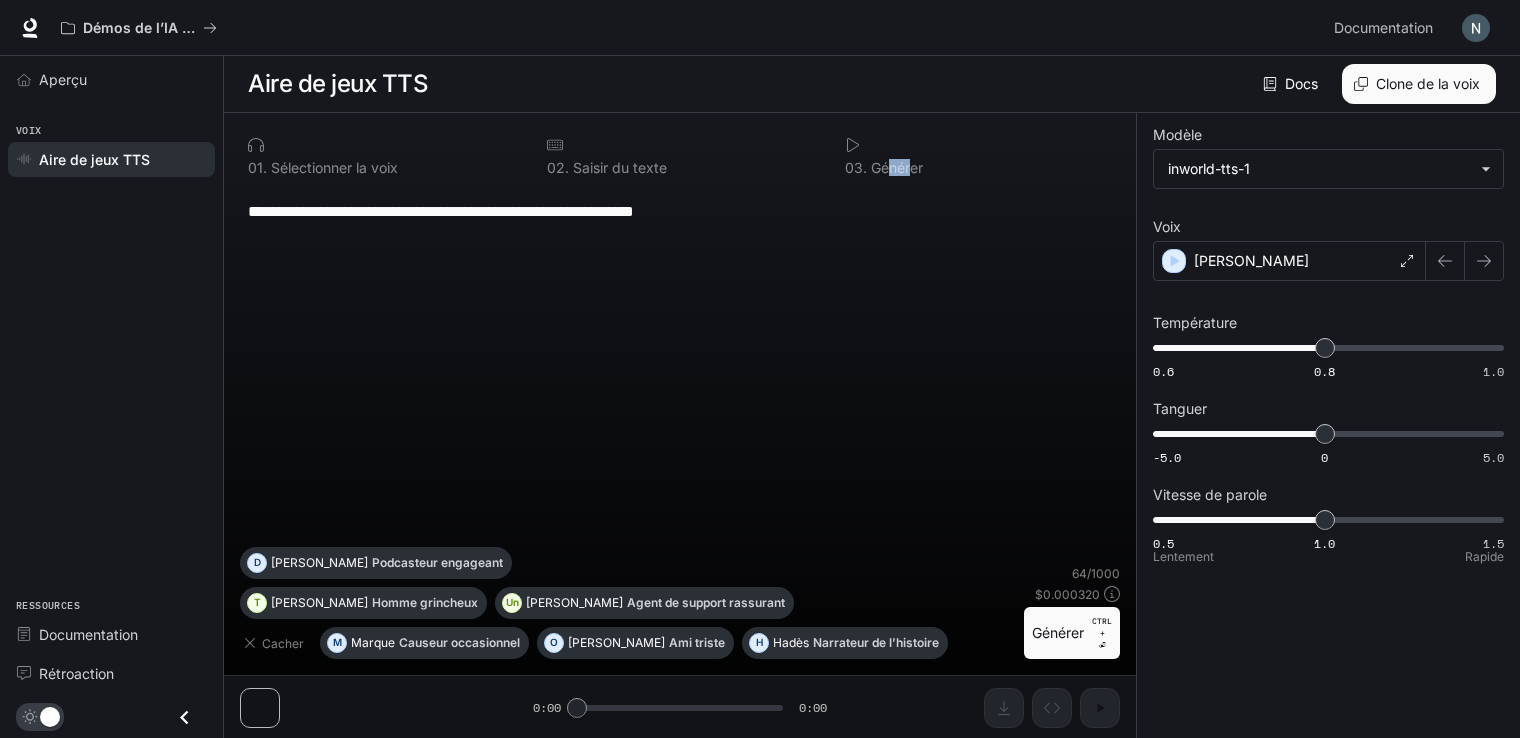 click on "0.5 1.0 1.5 1" at bounding box center (1324, 520) 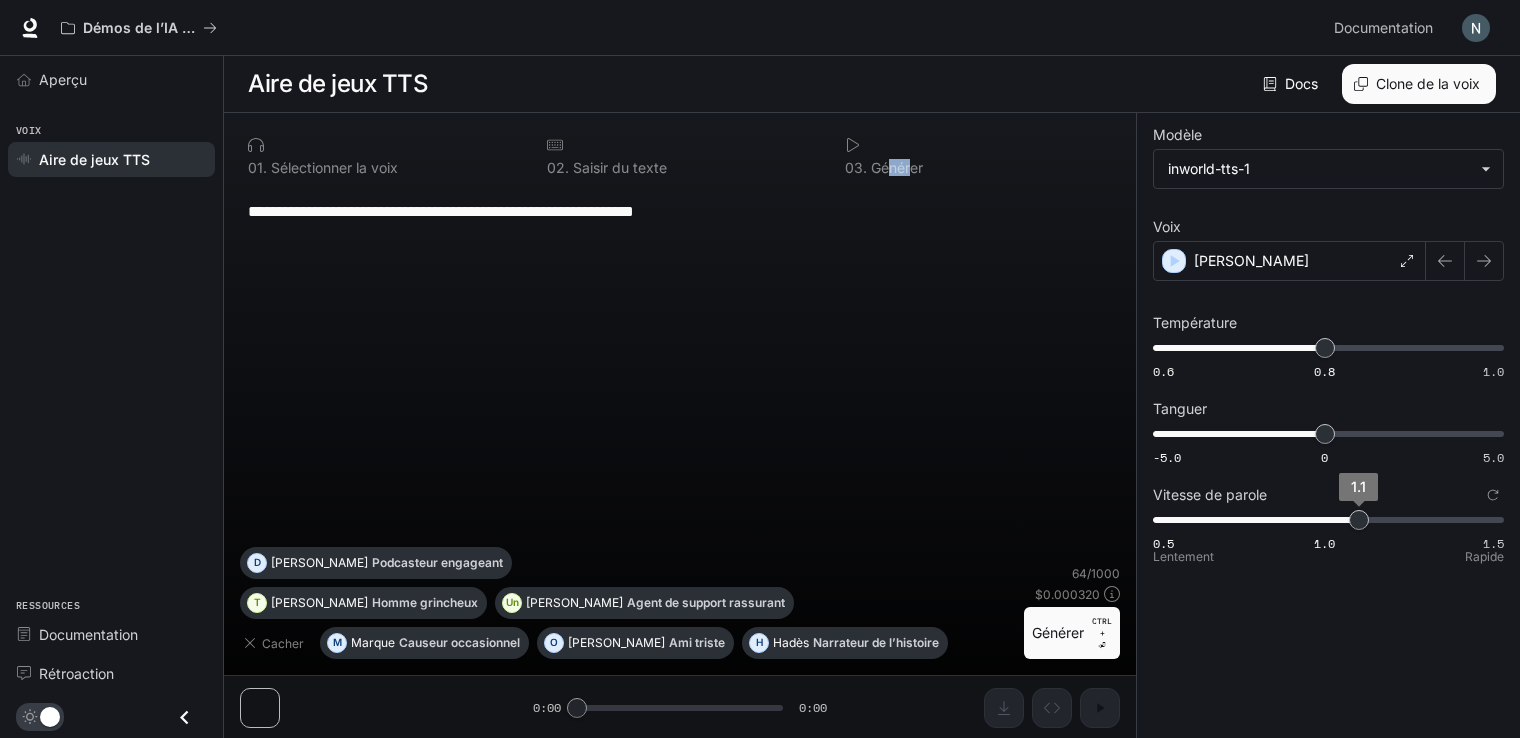 type on "***" 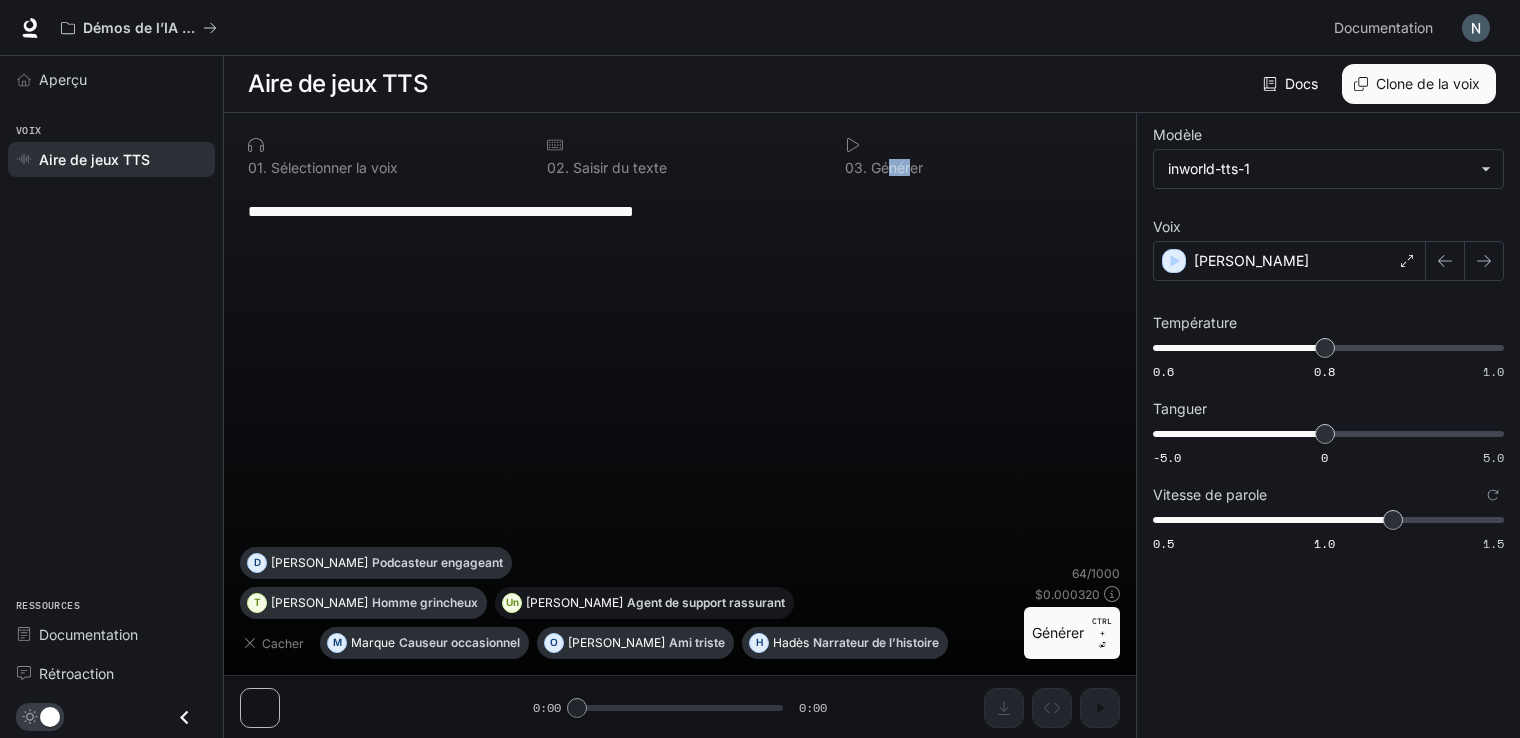 click on "Agent de support rassurant" at bounding box center (706, 603) 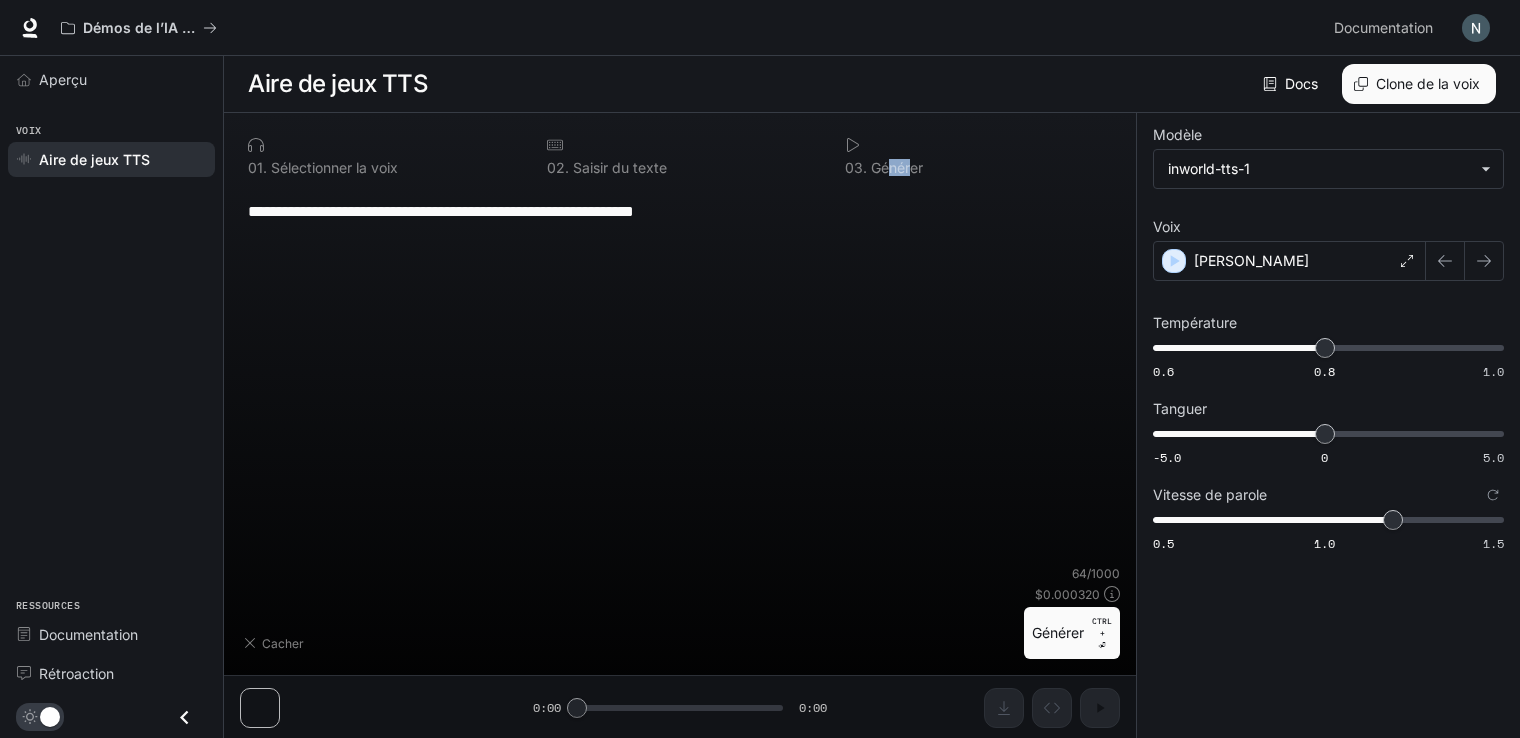 type on "**********" 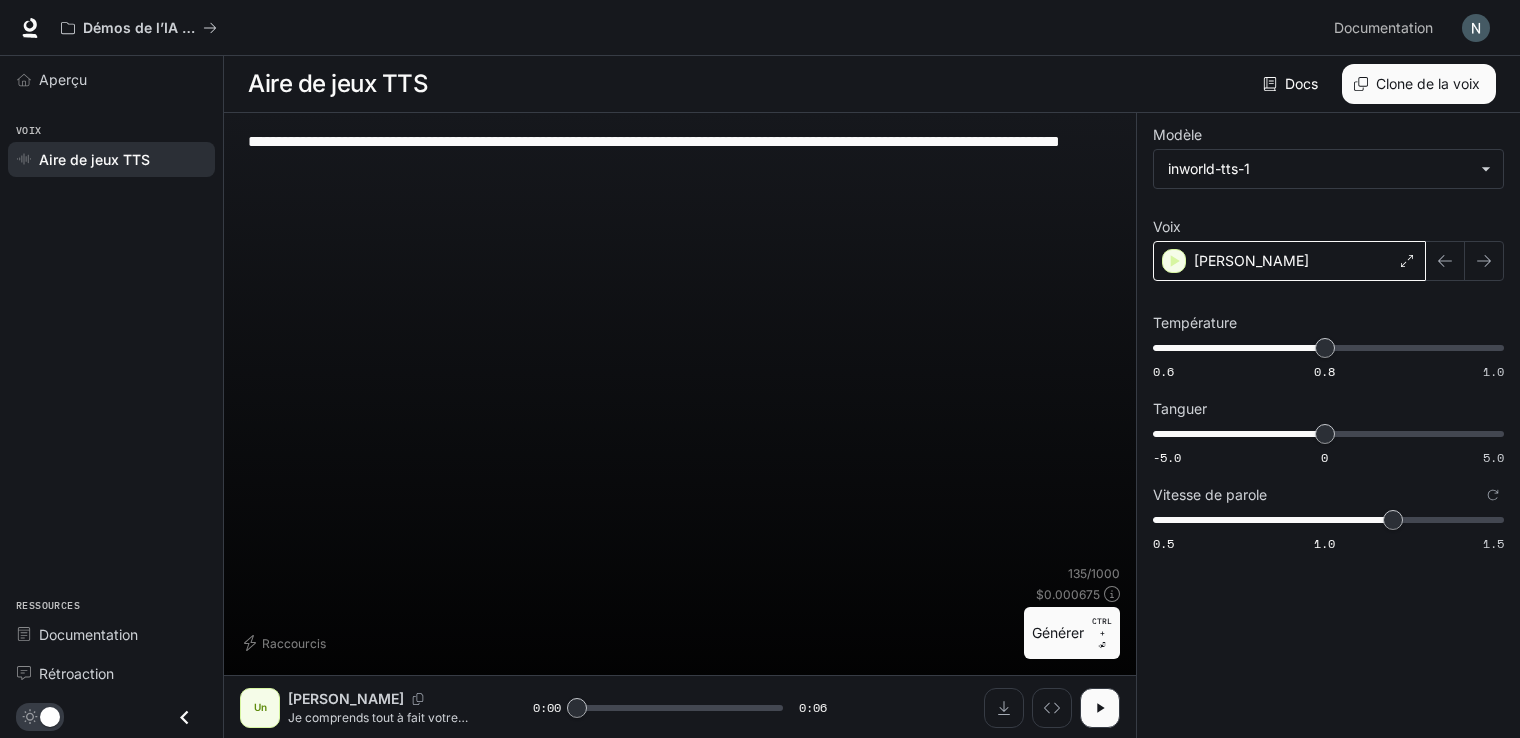 click on "[PERSON_NAME]" at bounding box center (1289, 261) 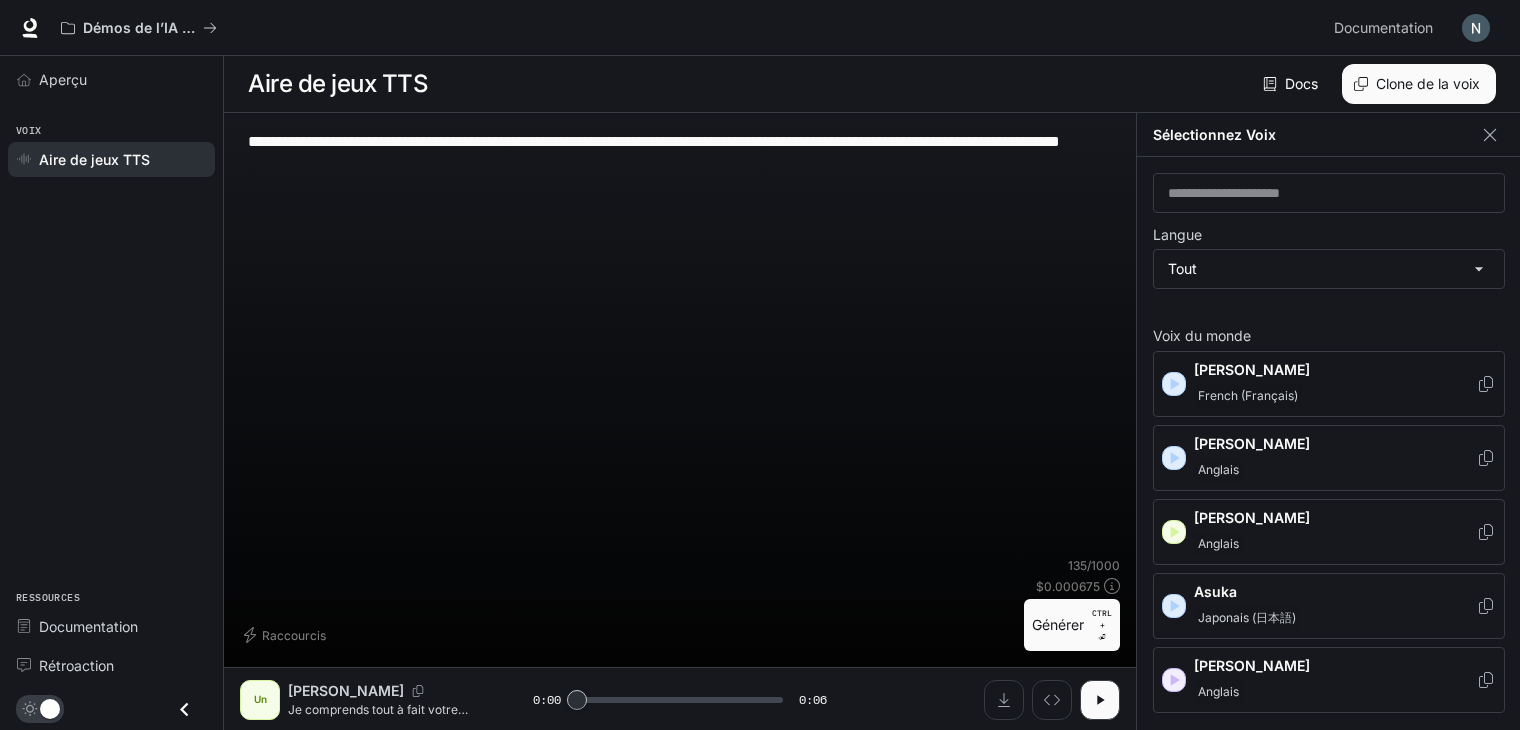 click on "[PERSON_NAME]" at bounding box center [1335, 370] 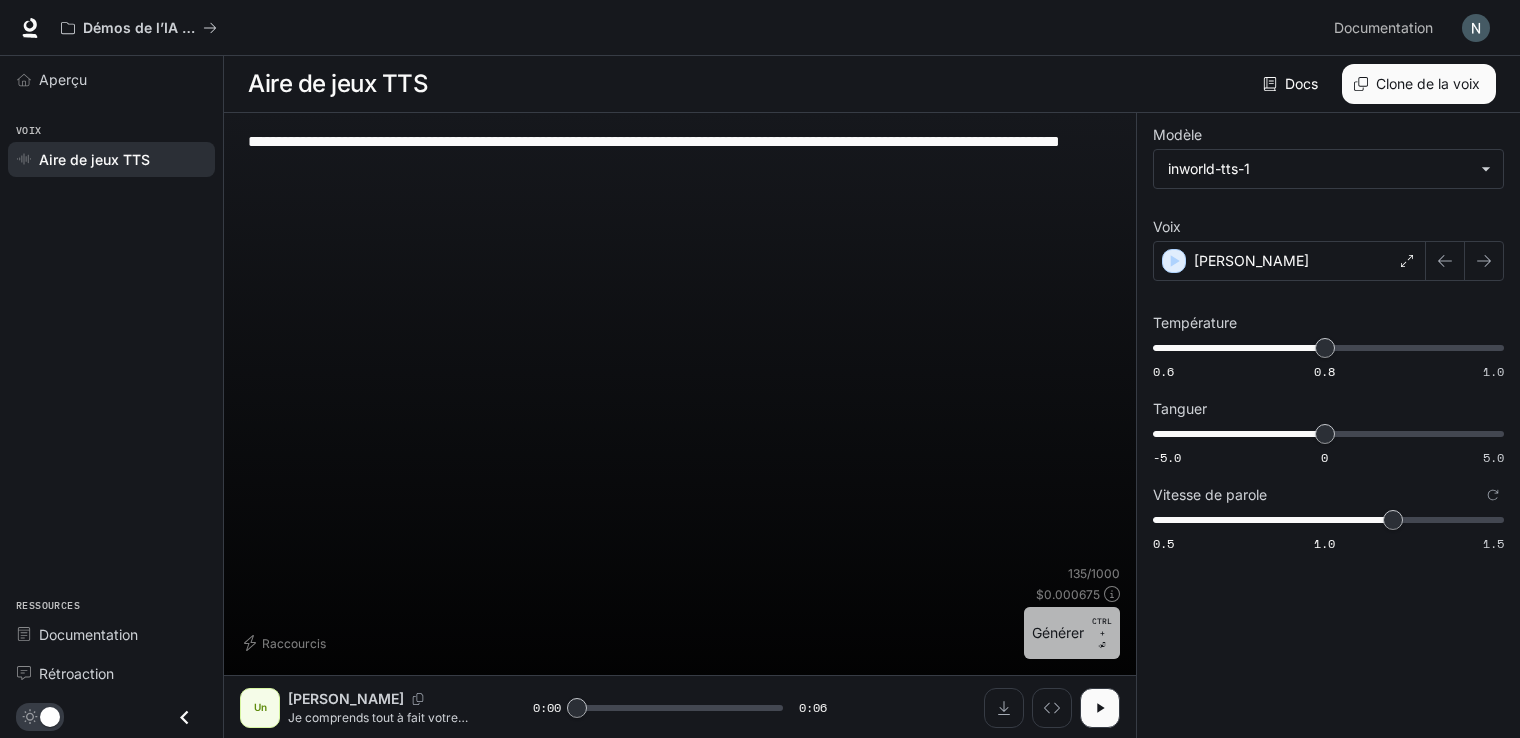 click on "Générer" at bounding box center (1058, 633) 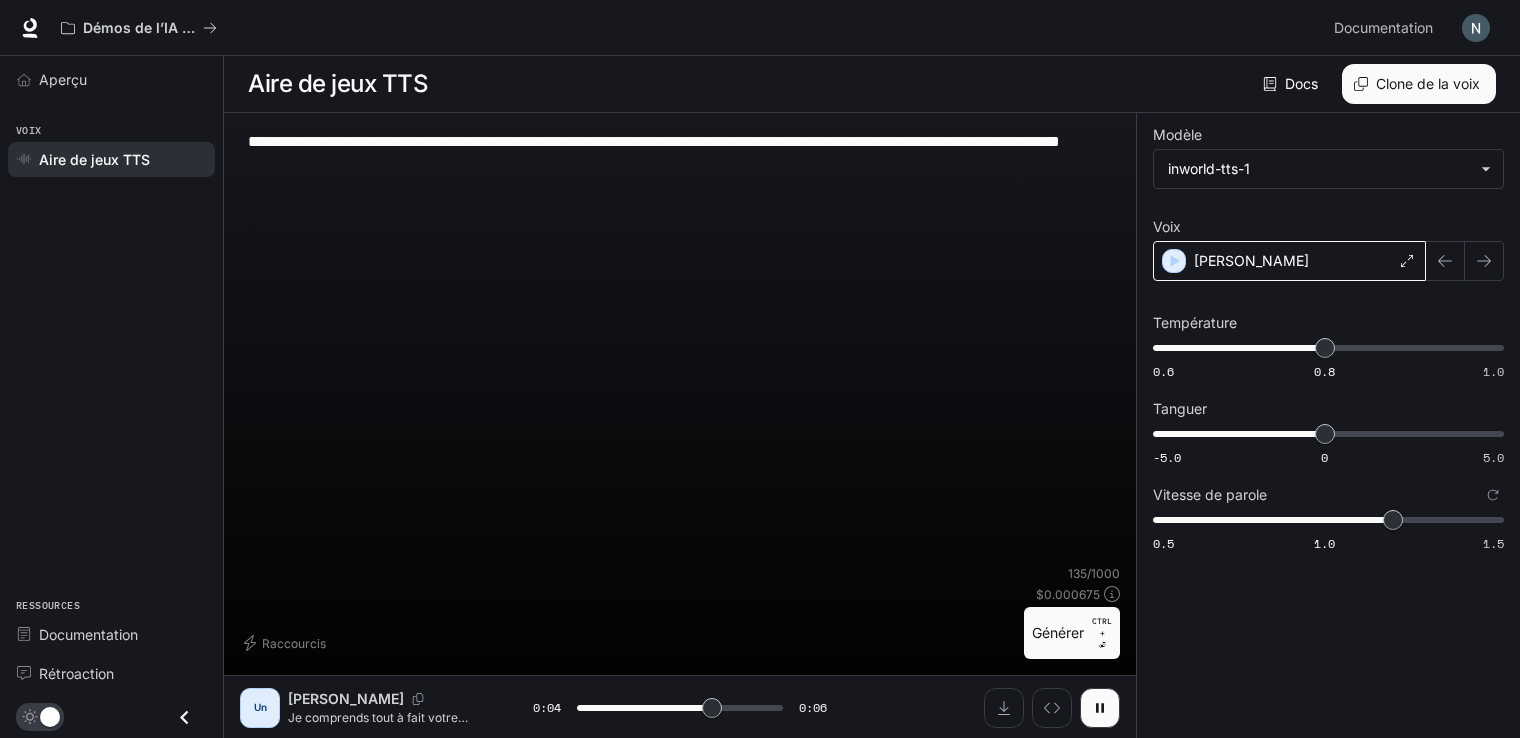 click on "[PERSON_NAME]" at bounding box center [1251, 261] 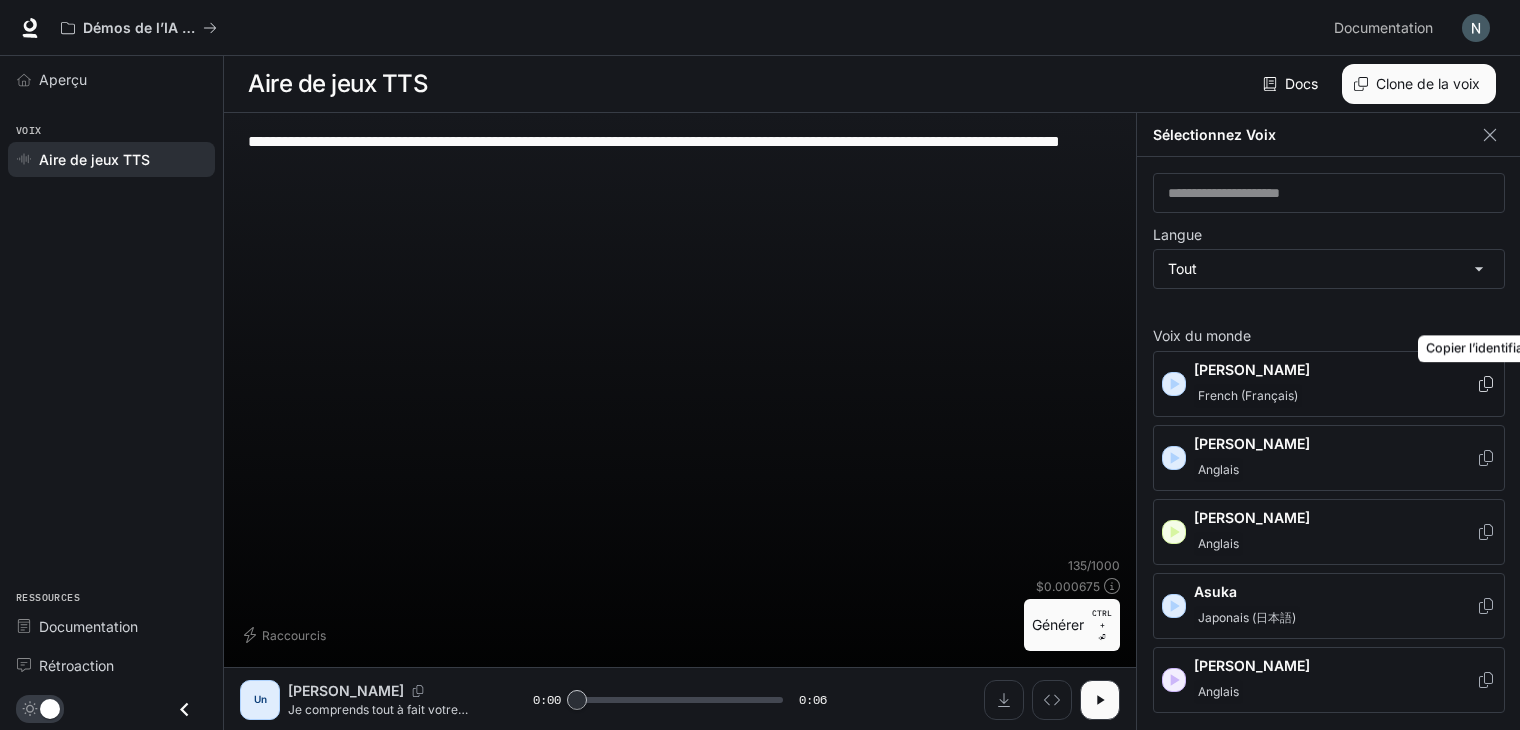 click 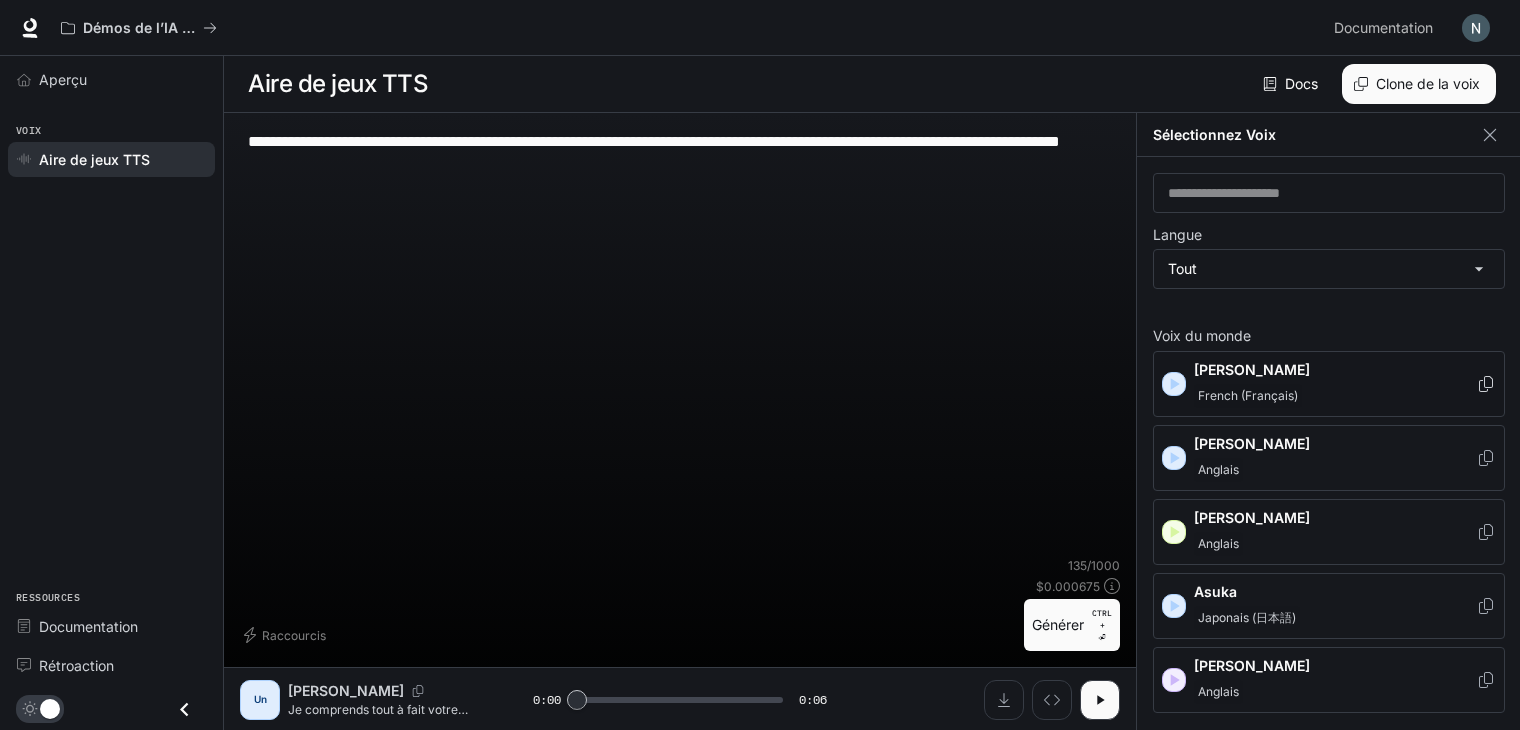 click on "French (Français)" at bounding box center (1335, 396) 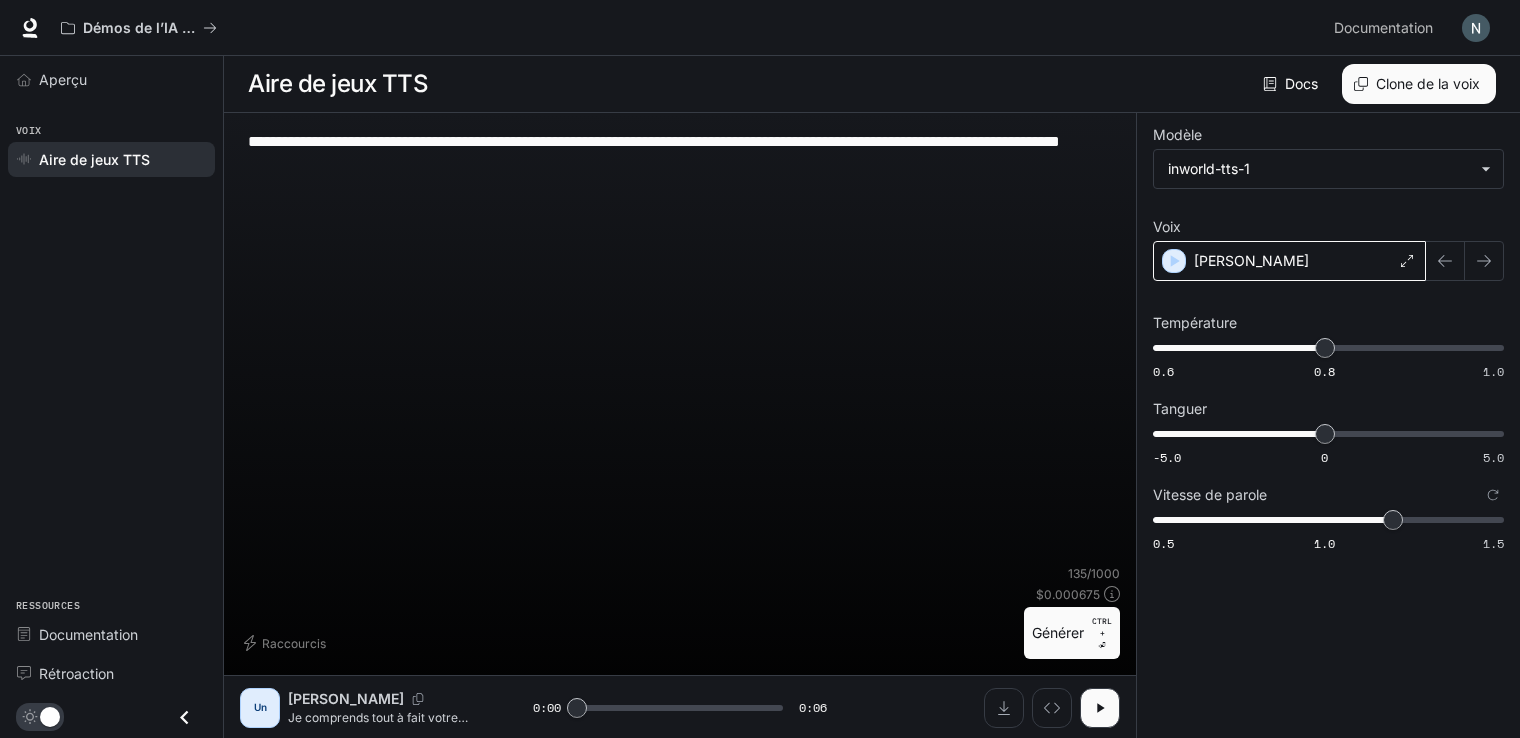 click on "[PERSON_NAME]" at bounding box center [1289, 261] 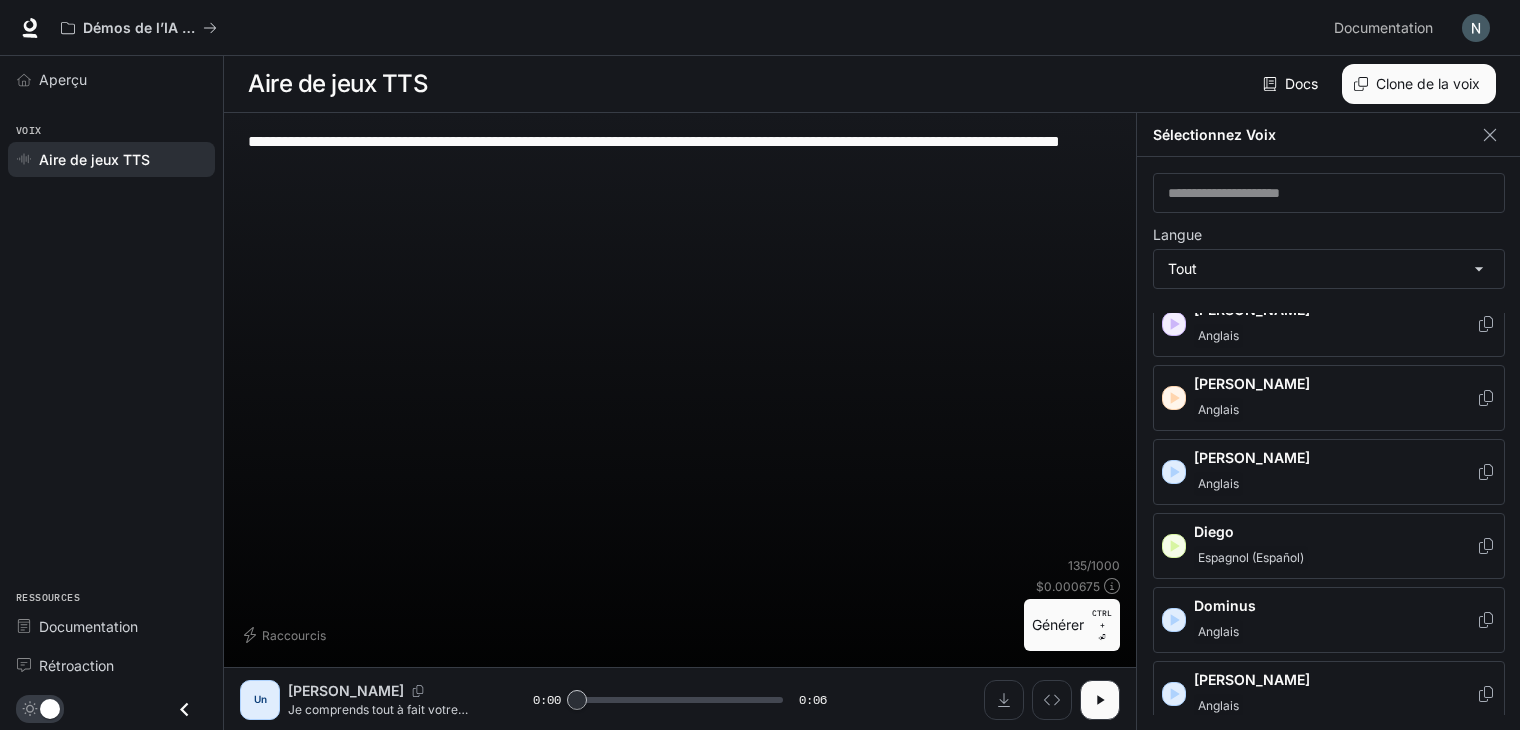 scroll, scrollTop: 358, scrollLeft: 0, axis: vertical 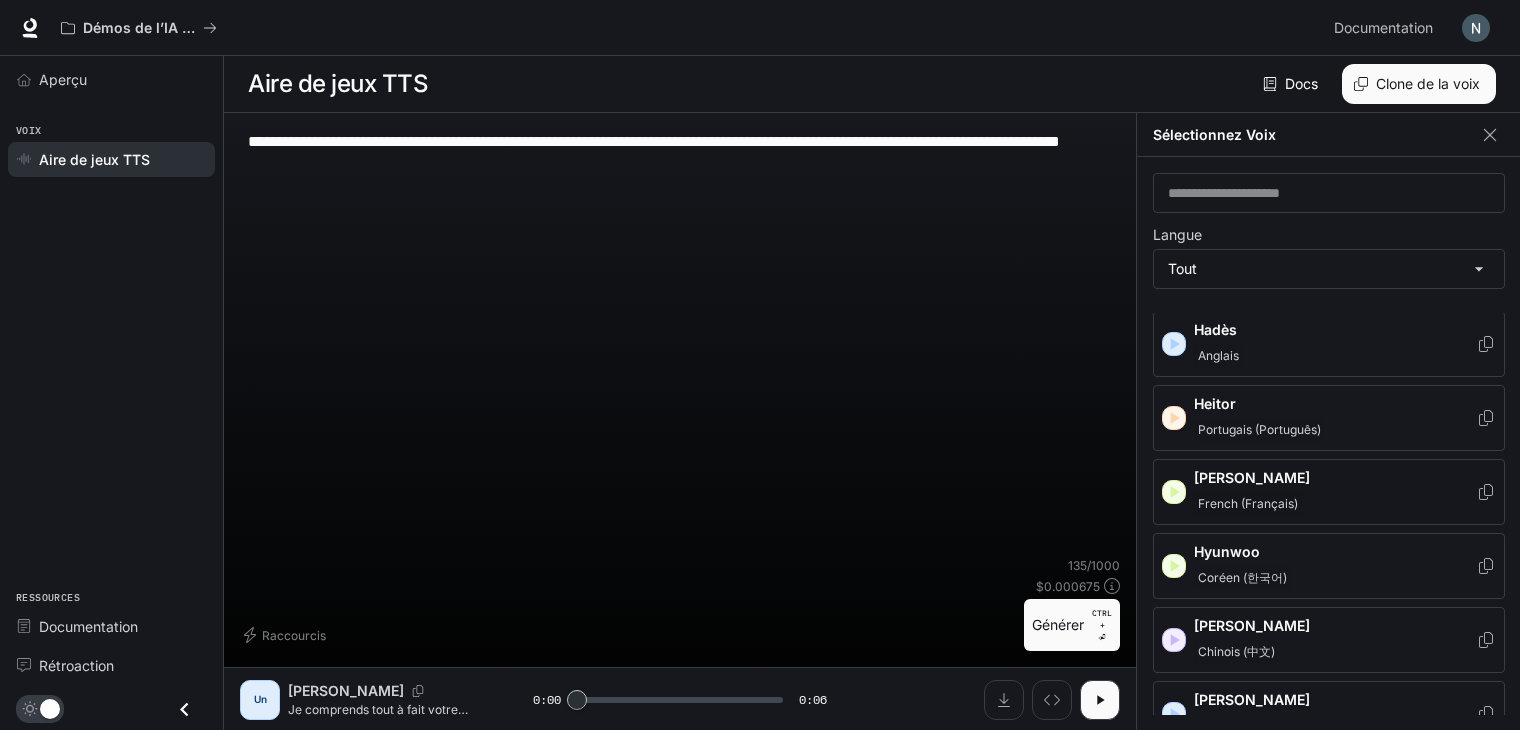 click on "French (Français)" at bounding box center [1248, 504] 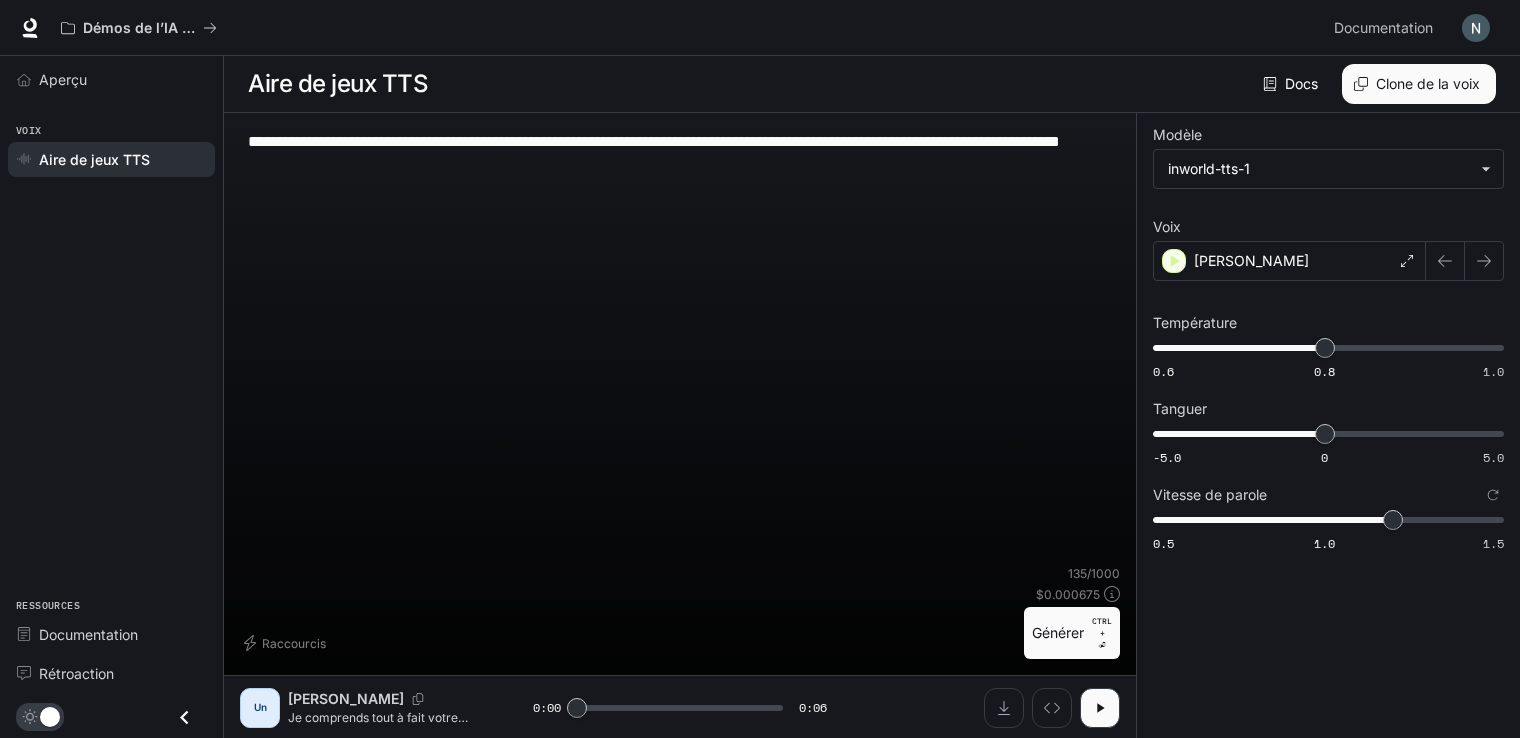 click on "**********" at bounding box center [680, 347] 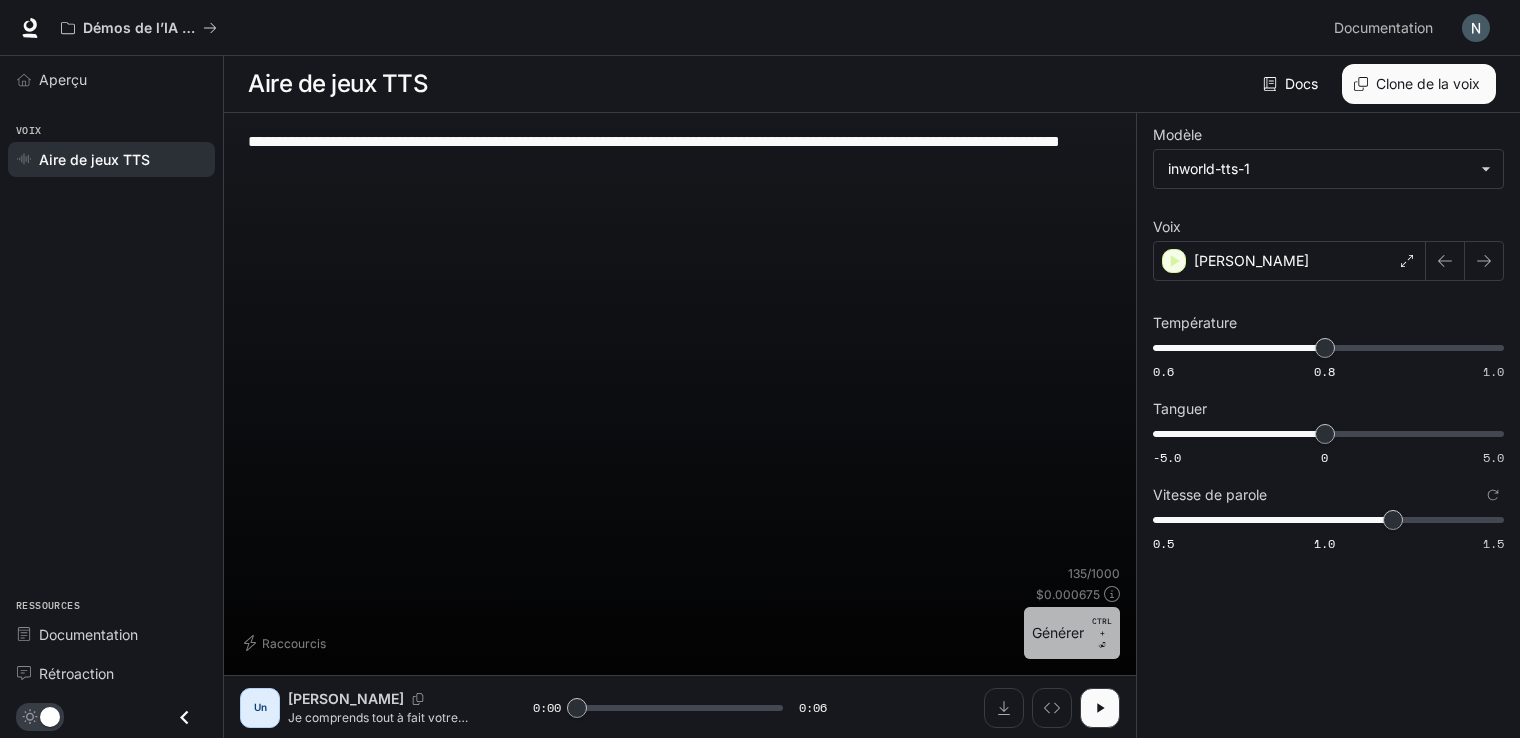 click on "Générer" at bounding box center (1058, 633) 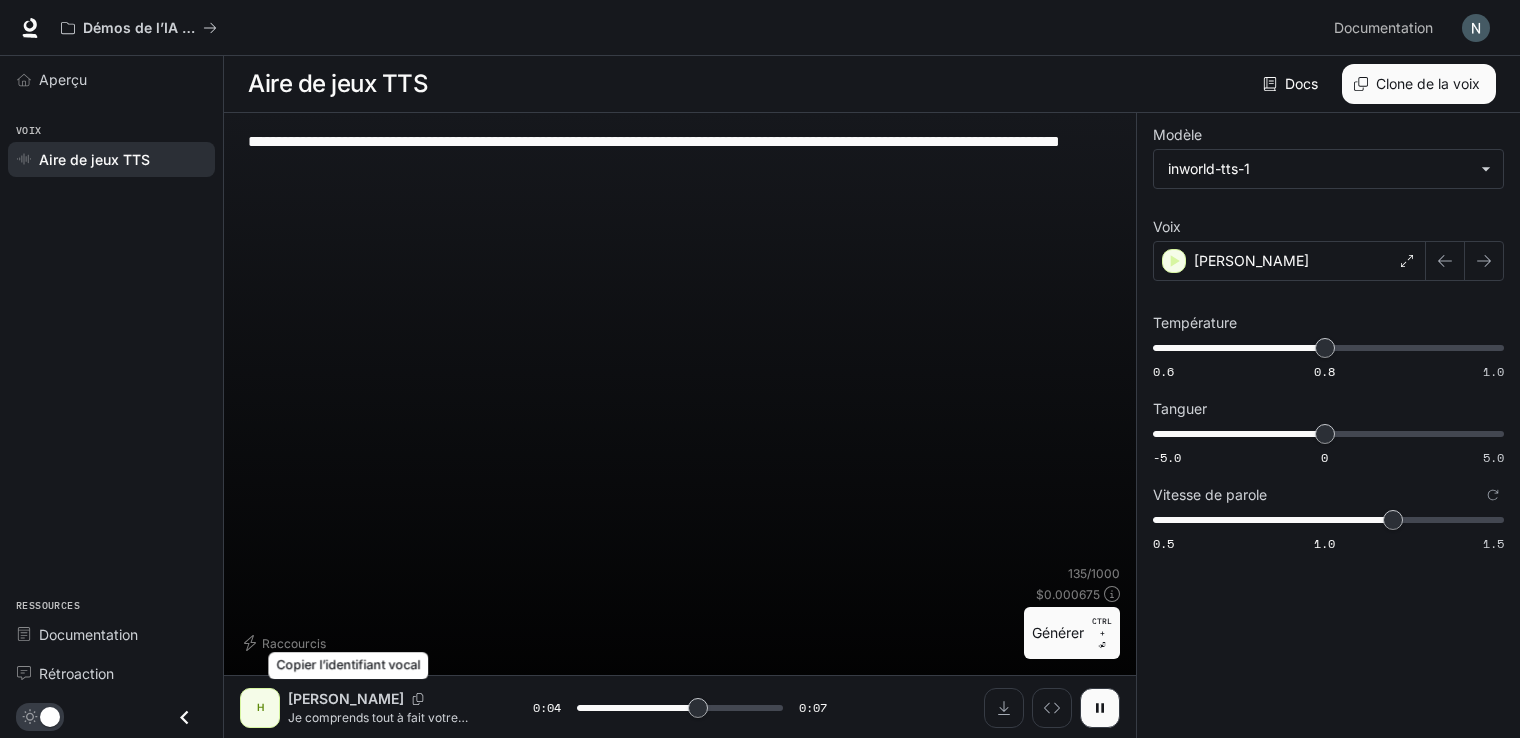drag, startPoint x: 352, startPoint y: 693, endPoint x: 354, endPoint y: 703, distance: 10.198039 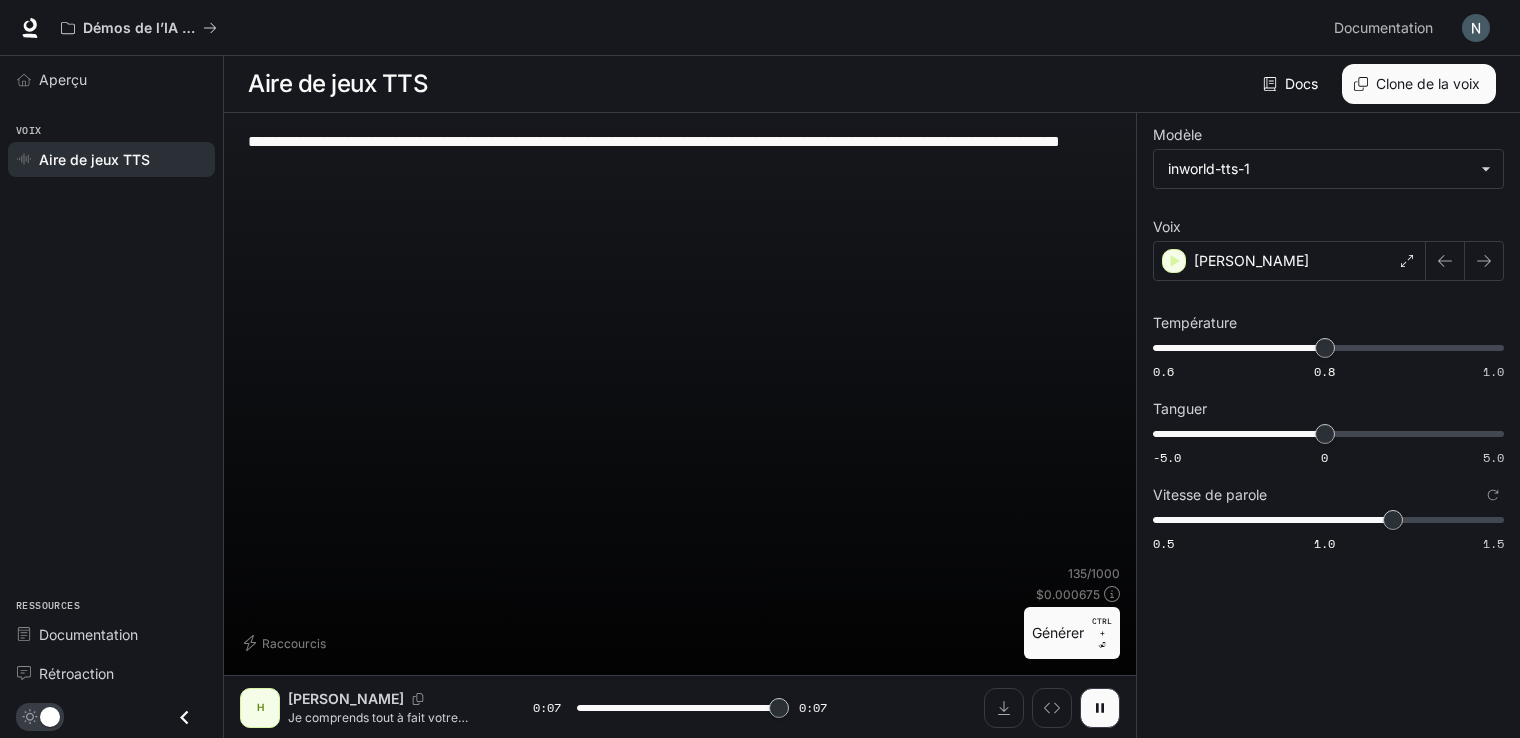 type on "*" 